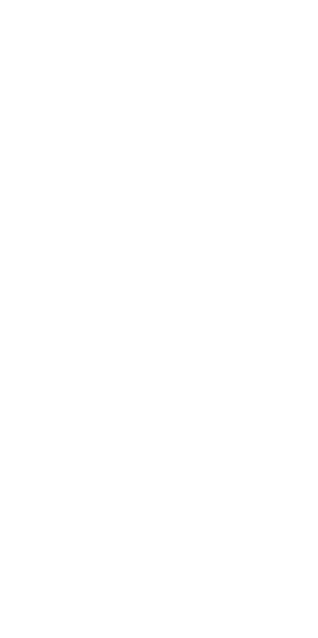 scroll, scrollTop: 0, scrollLeft: 0, axis: both 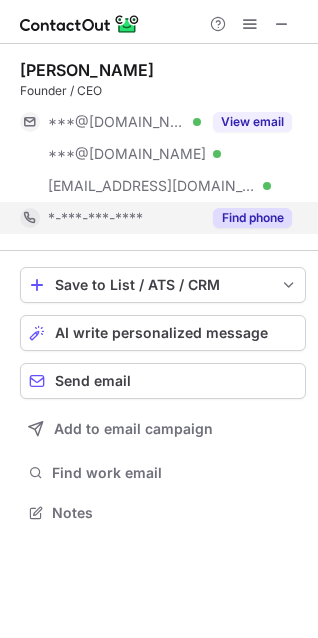 click on "Find phone" at bounding box center [252, 218] 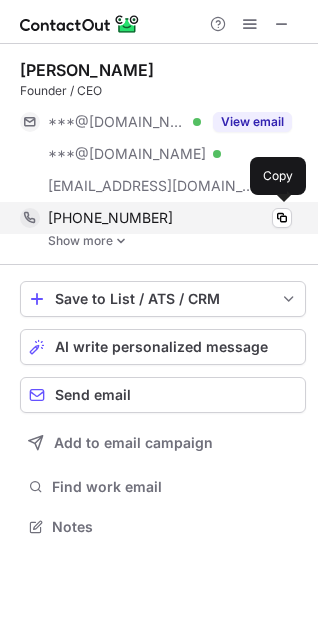 scroll, scrollTop: 10, scrollLeft: 10, axis: both 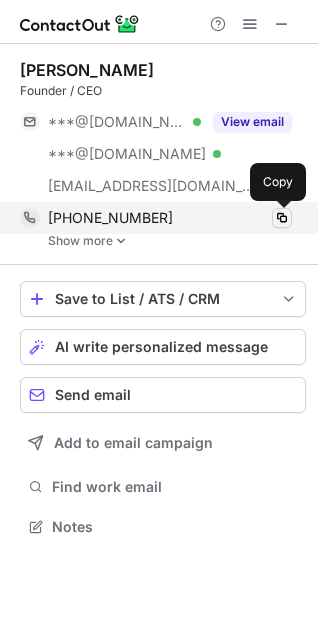 click at bounding box center (282, 218) 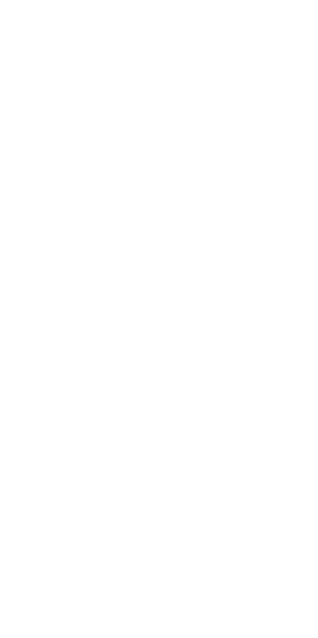 scroll, scrollTop: 0, scrollLeft: 0, axis: both 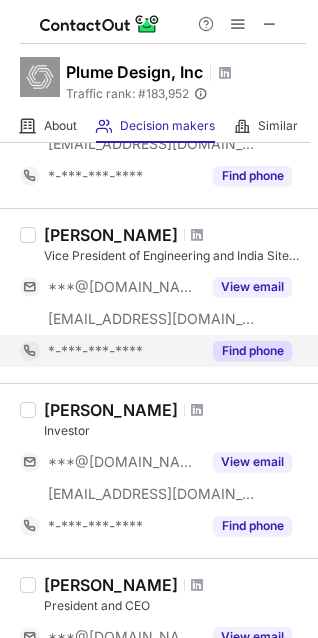 click on "Find phone" at bounding box center (252, 351) 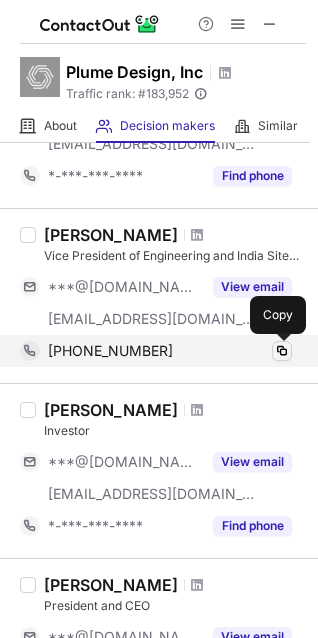 click at bounding box center [282, 351] 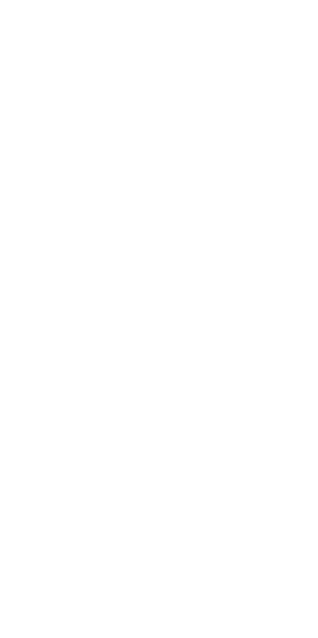 scroll, scrollTop: 0, scrollLeft: 0, axis: both 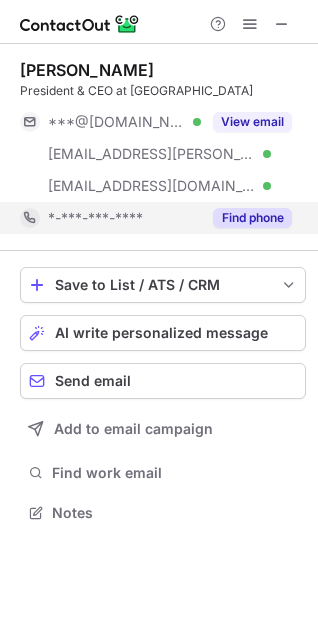 click on "Find phone" at bounding box center [252, 218] 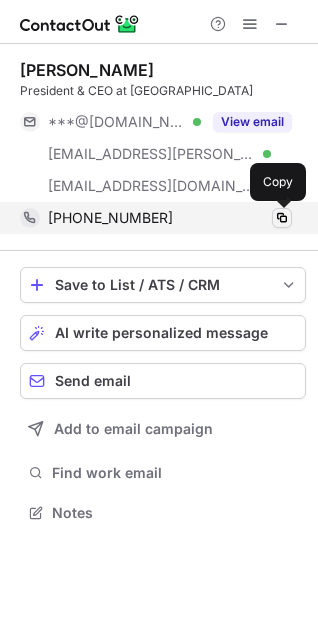 click at bounding box center (282, 218) 